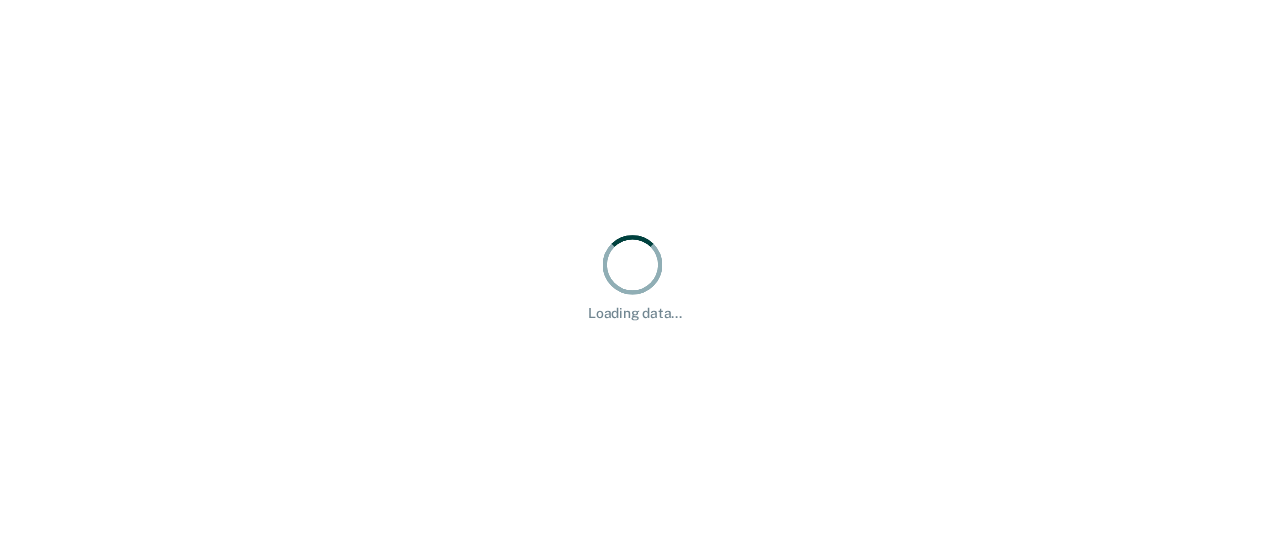 scroll, scrollTop: 0, scrollLeft: 0, axis: both 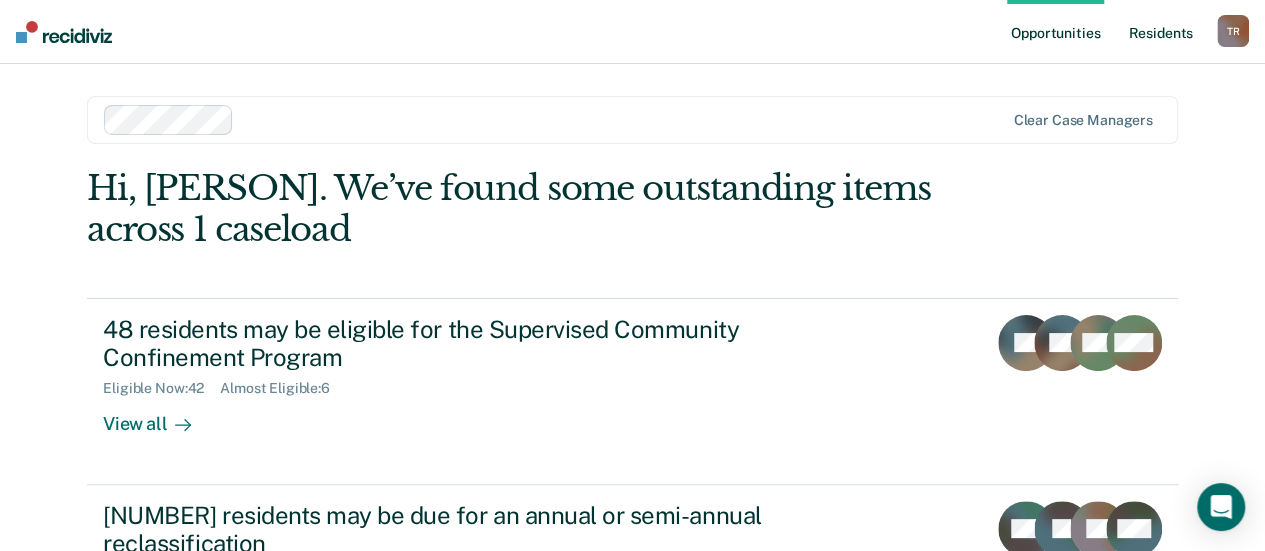 click on "Resident s" at bounding box center (1160, 32) 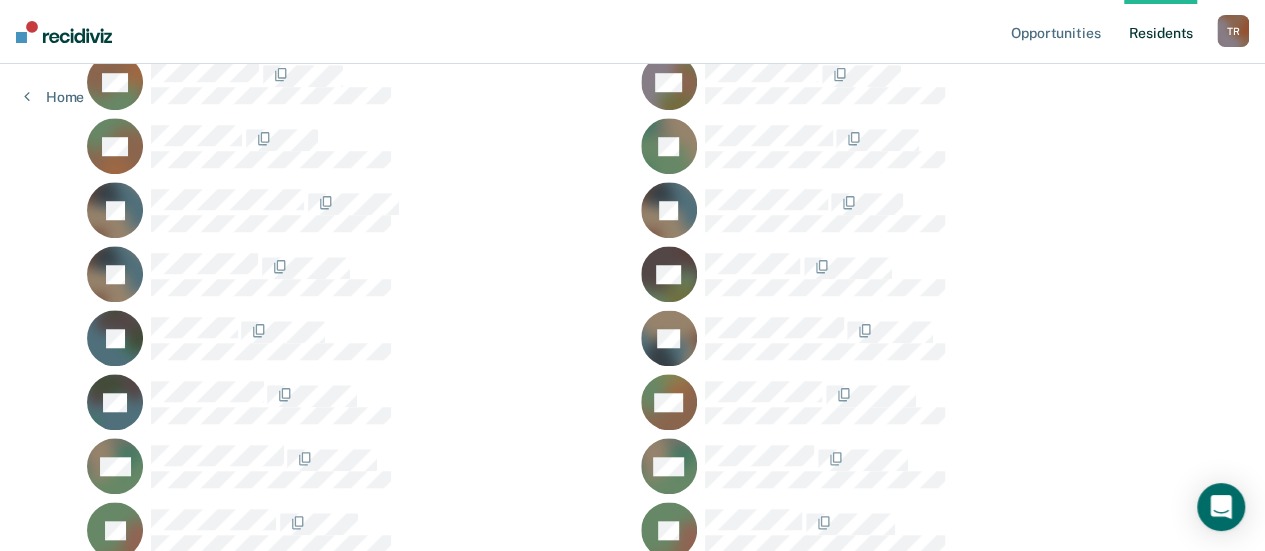 scroll, scrollTop: 700, scrollLeft: 0, axis: vertical 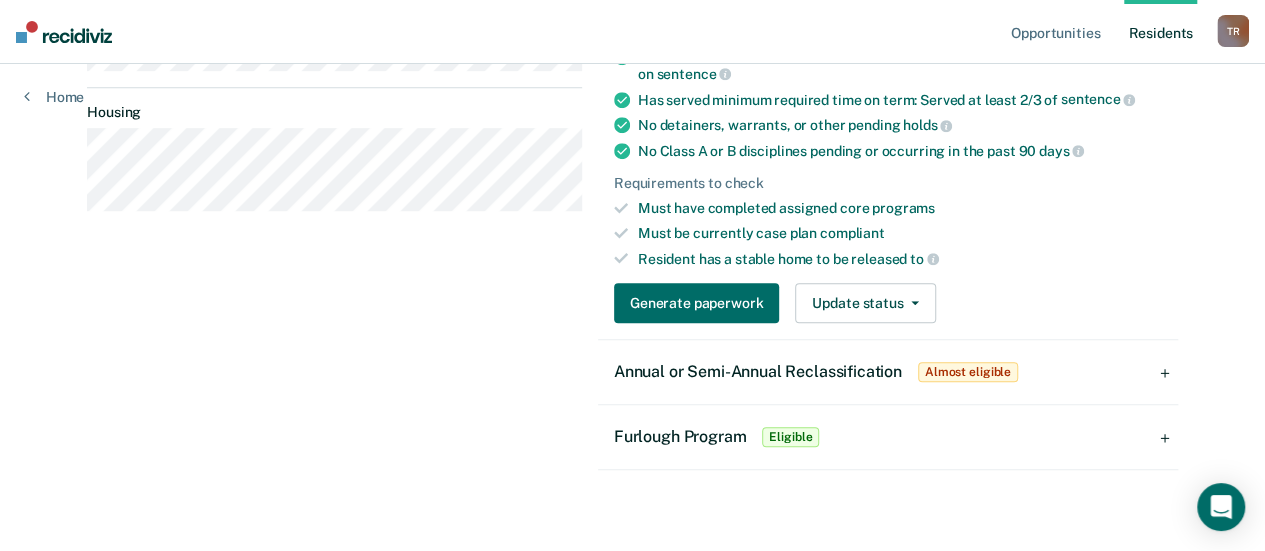 click on "Annual or Semi-Annual Reclassification" at bounding box center [758, 371] 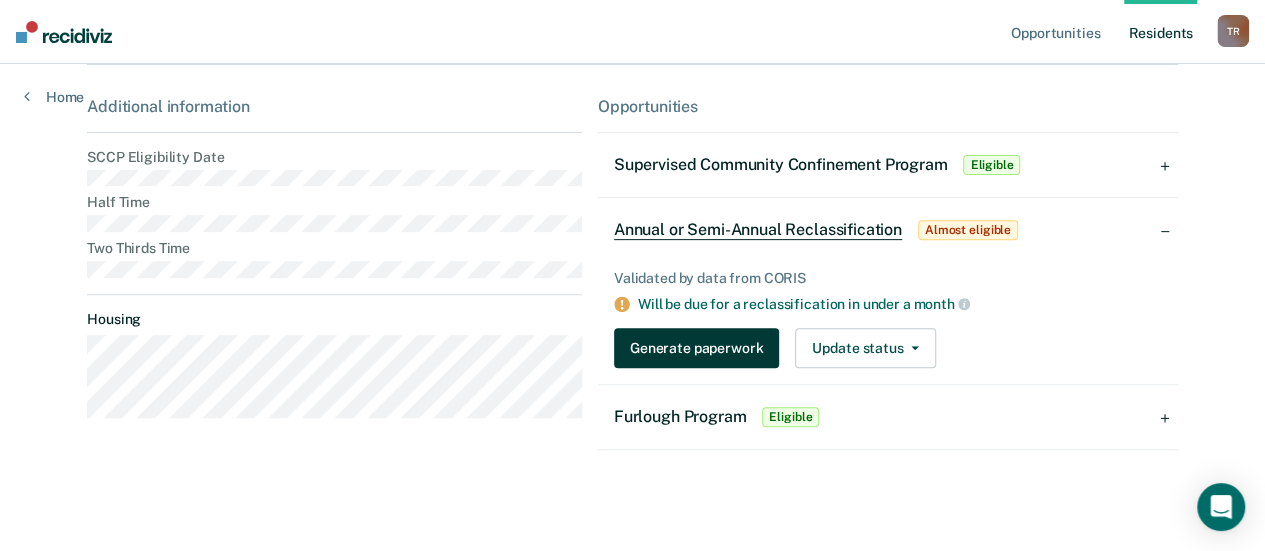 click on "Generate paperwork" at bounding box center (696, 348) 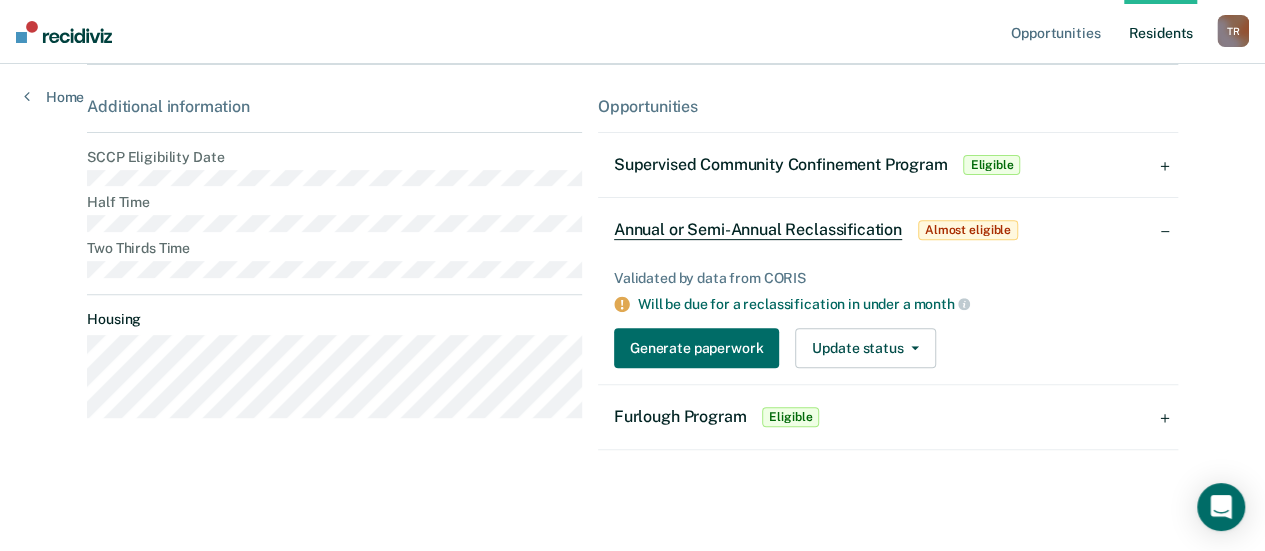 scroll, scrollTop: 0, scrollLeft: 0, axis: both 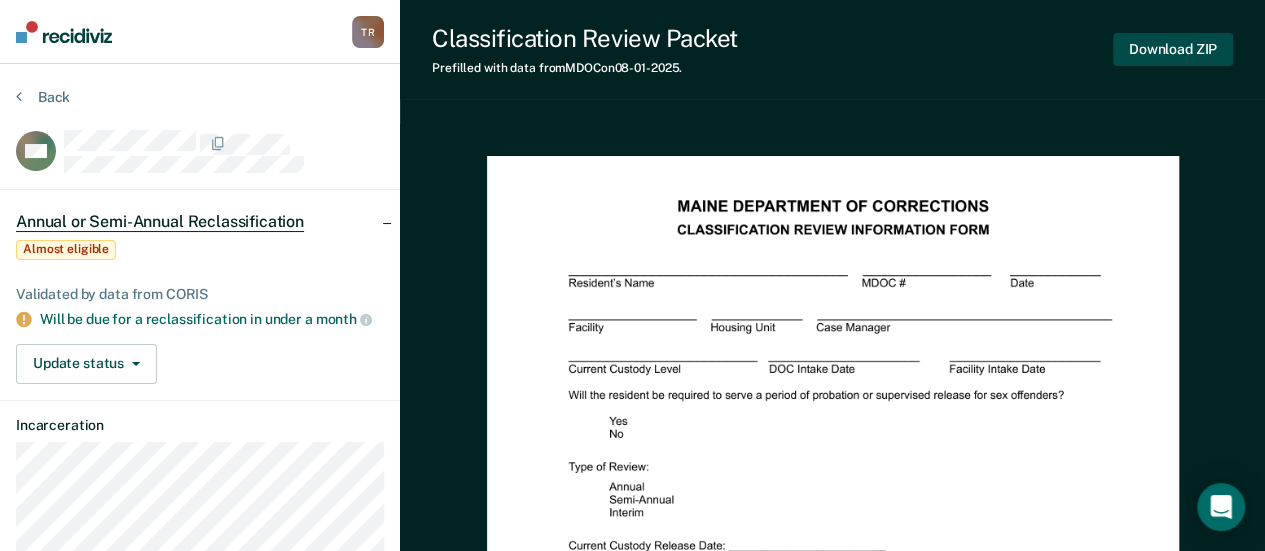 click on "Download ZIP" at bounding box center (1173, 49) 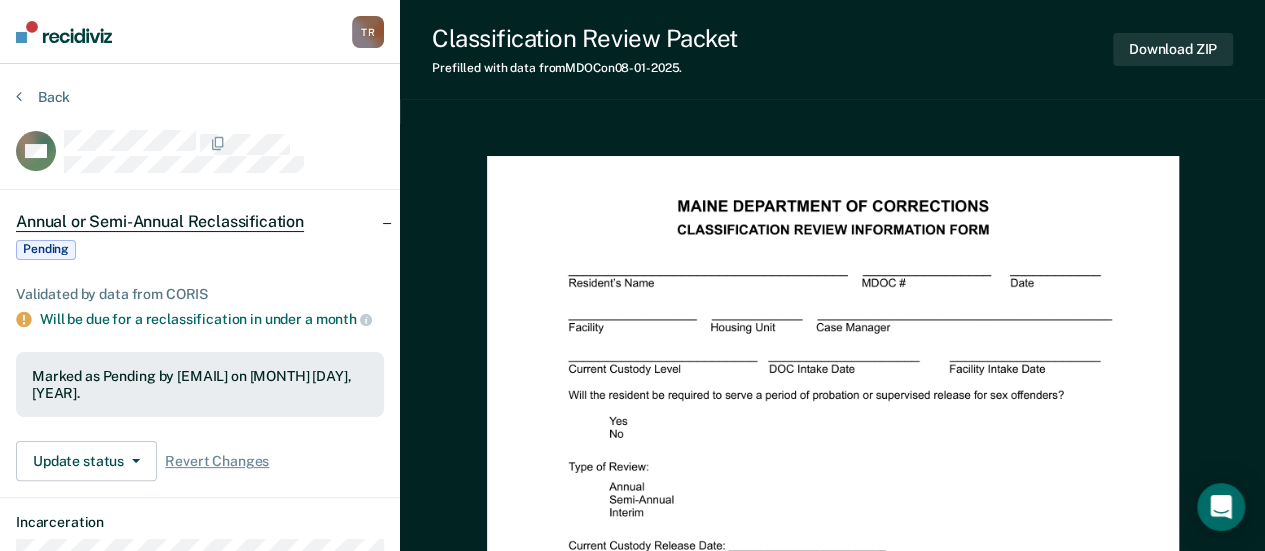 click at bounding box center (64, 32) 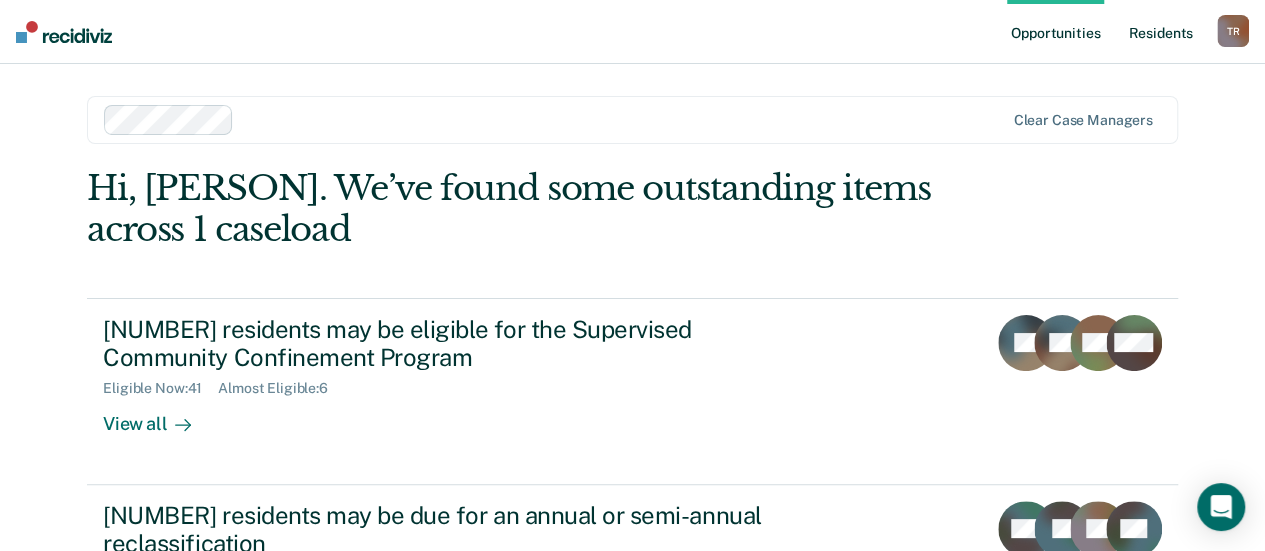 click on "Resident s" at bounding box center (1160, 32) 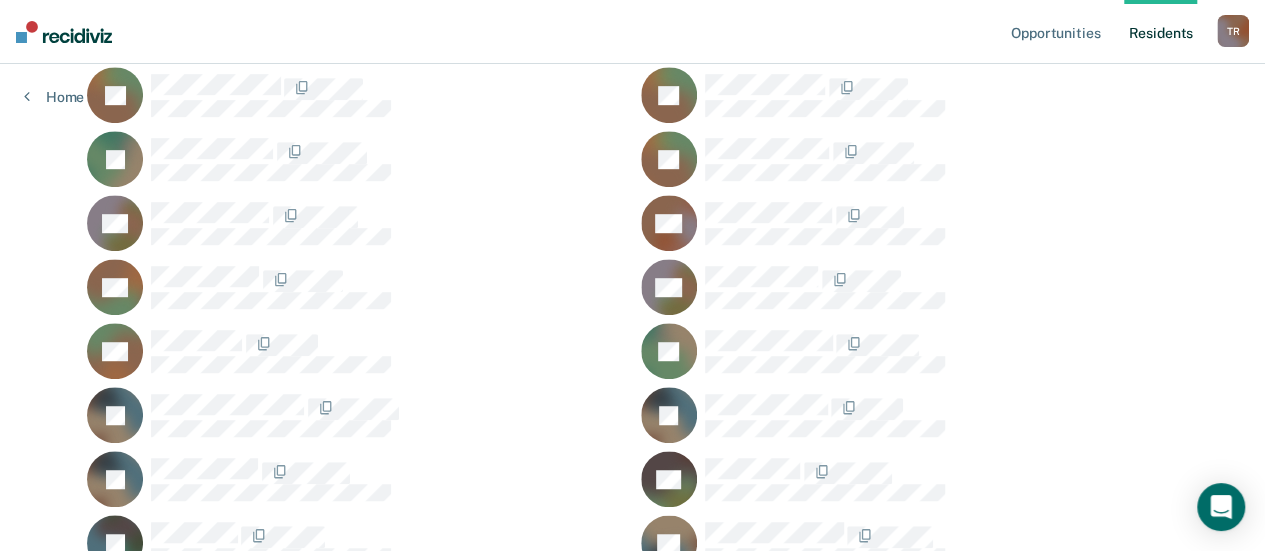 scroll, scrollTop: 500, scrollLeft: 0, axis: vertical 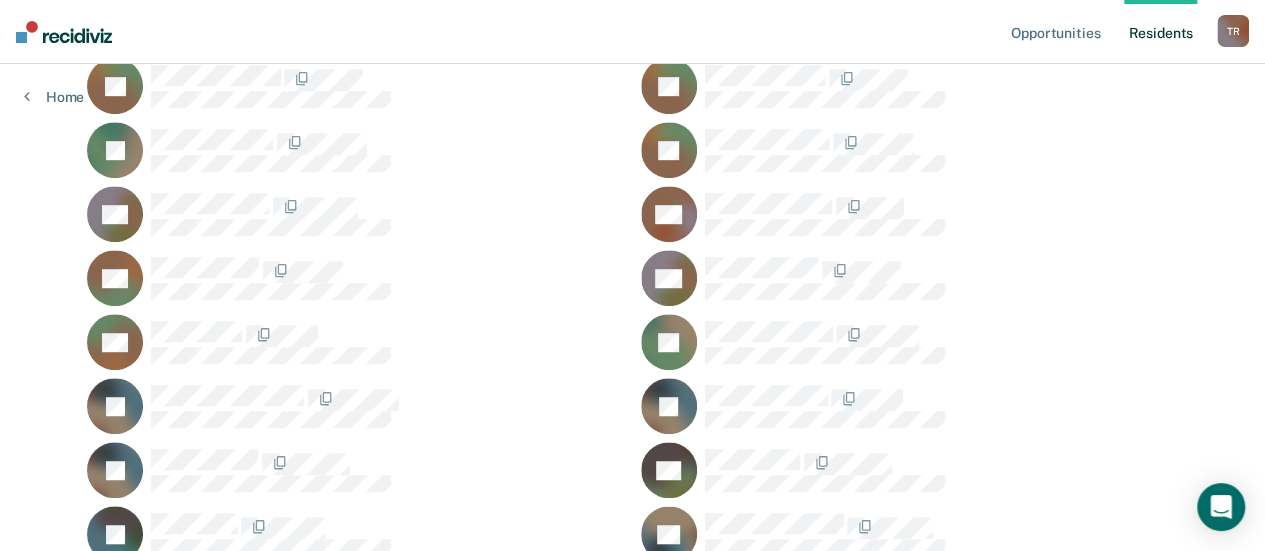 click on "KD" at bounding box center [355, 342] 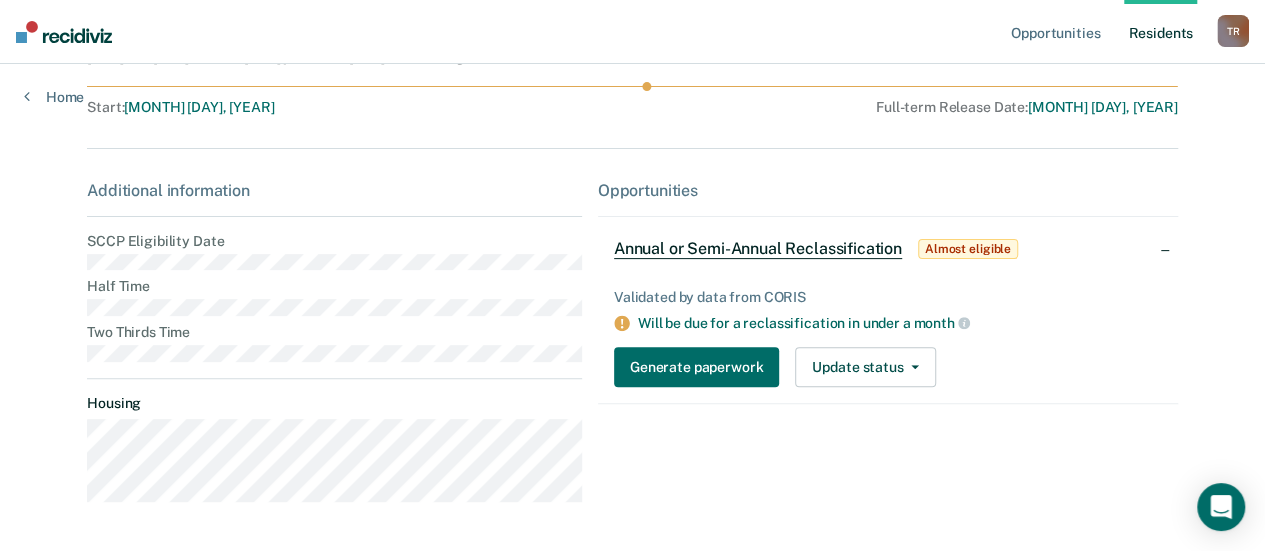 scroll, scrollTop: 262, scrollLeft: 0, axis: vertical 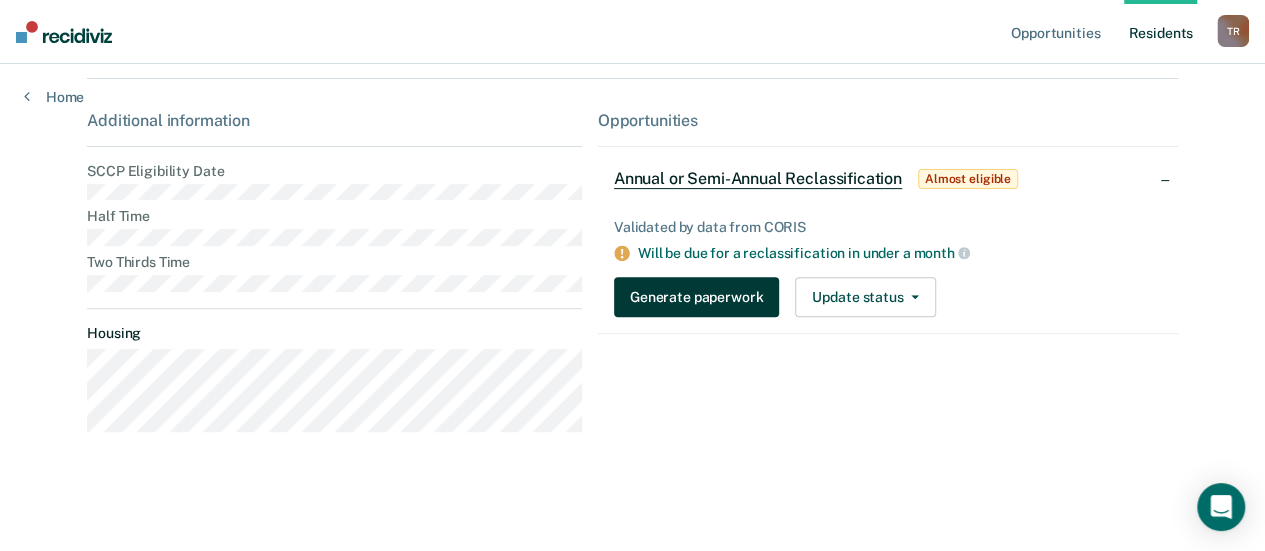 click on "Generate paperwork" at bounding box center [696, 297] 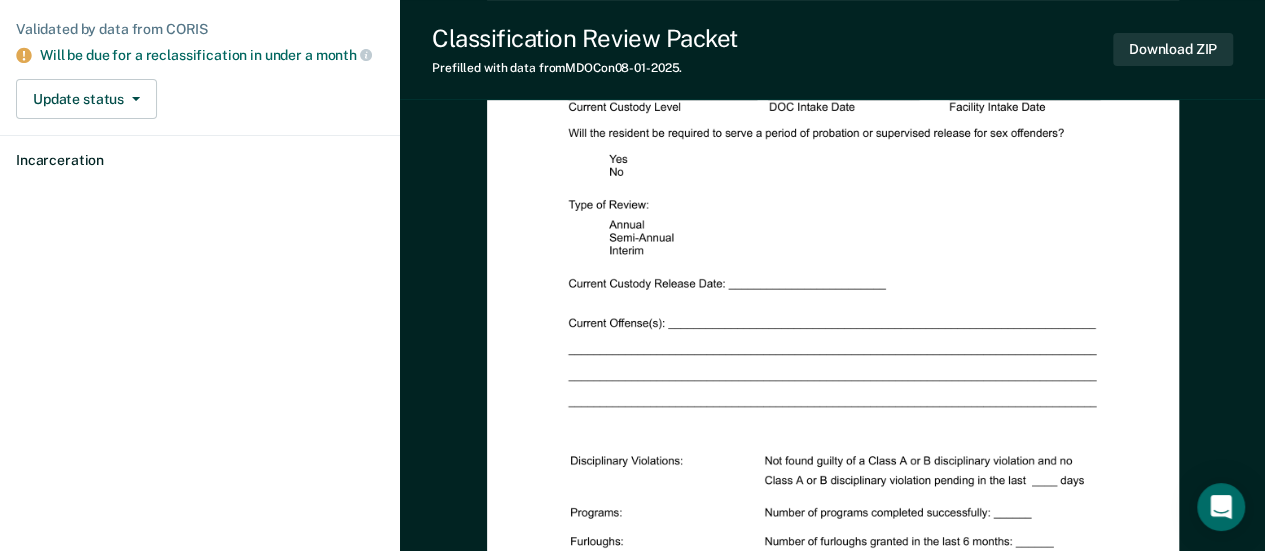 scroll, scrollTop: 0, scrollLeft: 0, axis: both 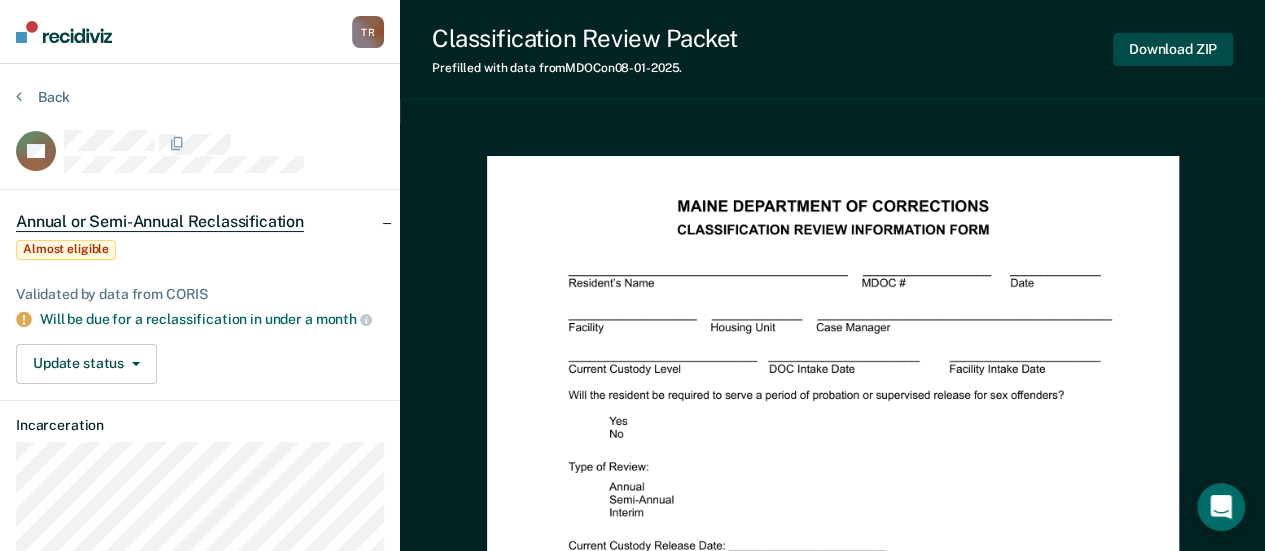 click on "Download ZIP" at bounding box center [1173, 49] 